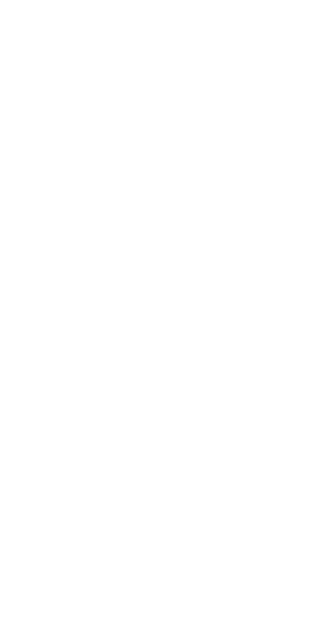 scroll, scrollTop: 0, scrollLeft: 0, axis: both 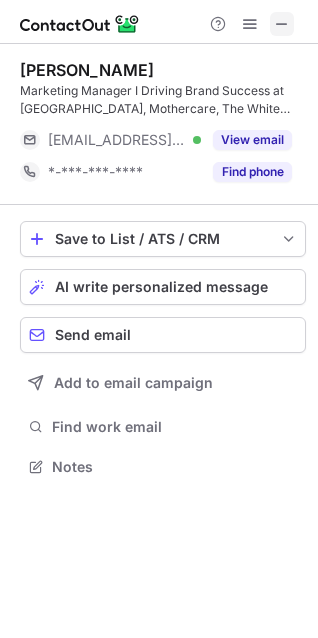 click at bounding box center (282, 24) 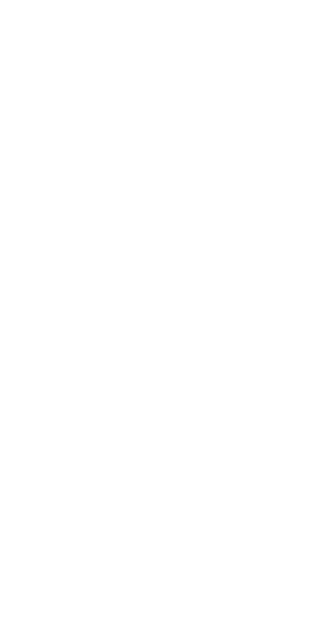 scroll, scrollTop: 0, scrollLeft: 0, axis: both 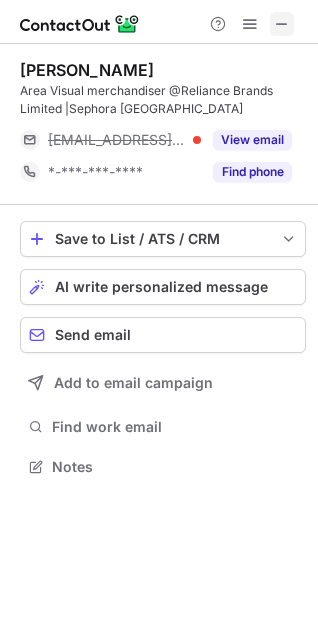 click at bounding box center (282, 24) 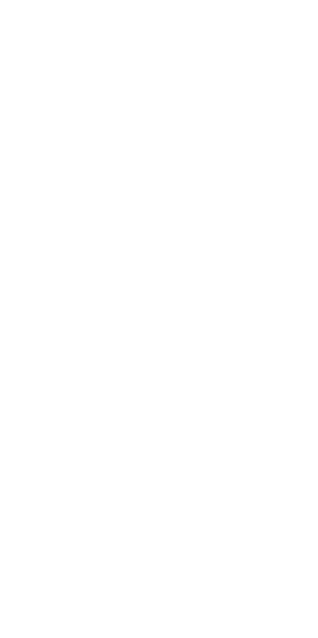 scroll, scrollTop: 0, scrollLeft: 0, axis: both 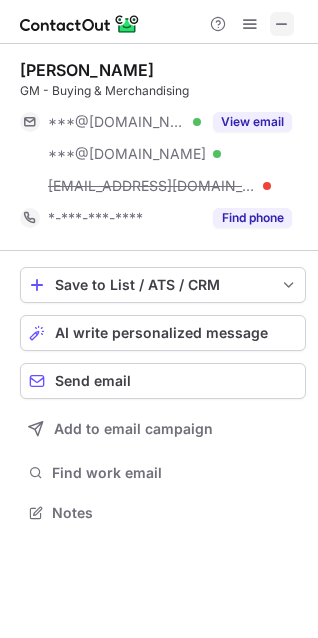 click at bounding box center [282, 24] 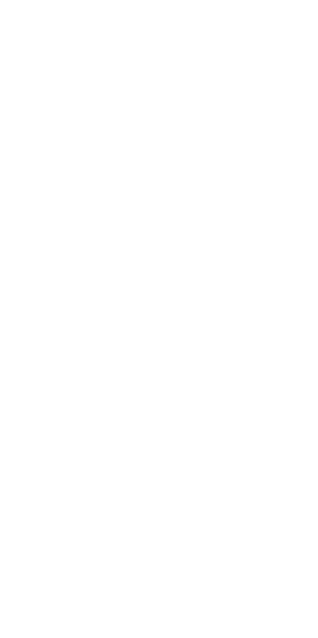 scroll, scrollTop: 0, scrollLeft: 0, axis: both 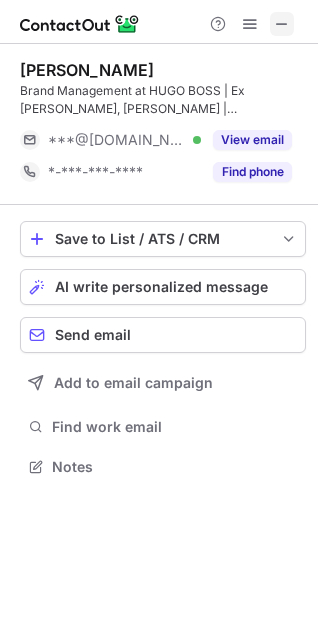 click at bounding box center [282, 24] 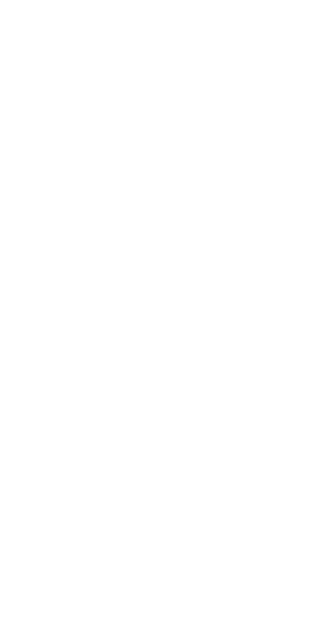 scroll, scrollTop: 0, scrollLeft: 0, axis: both 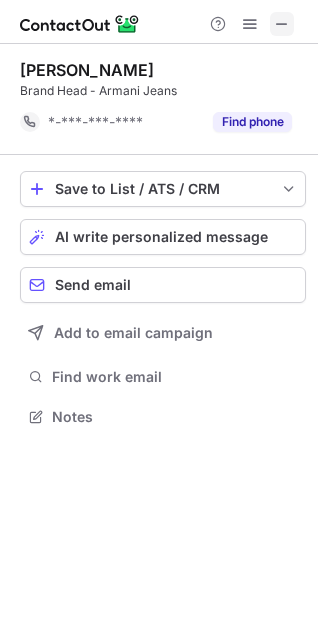 click at bounding box center (282, 24) 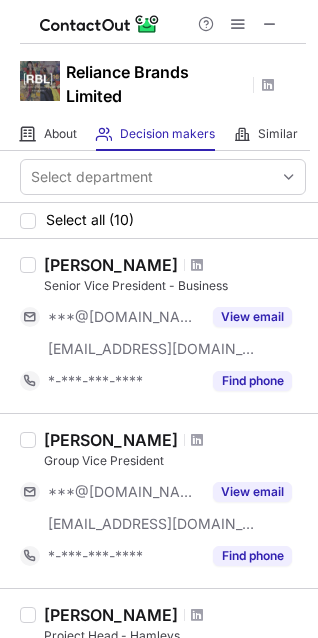scroll, scrollTop: 0, scrollLeft: 0, axis: both 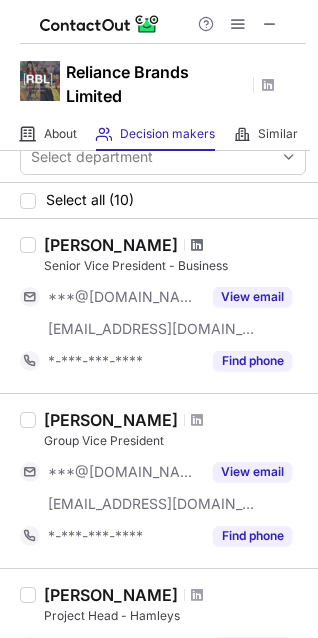 click at bounding box center [197, 245] 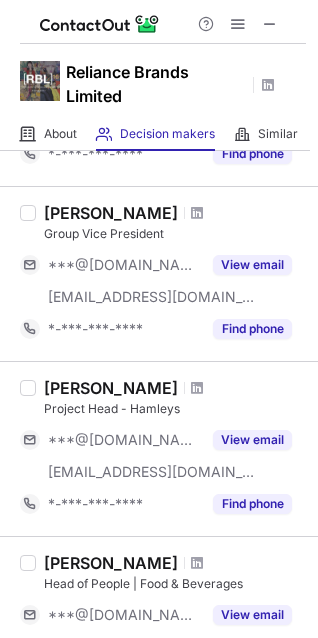 scroll, scrollTop: 229, scrollLeft: 0, axis: vertical 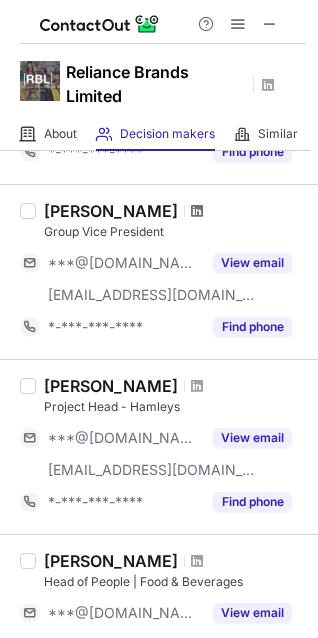 click at bounding box center (197, 211) 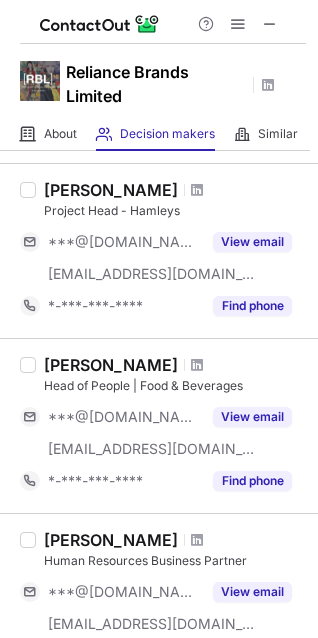scroll, scrollTop: 427, scrollLeft: 0, axis: vertical 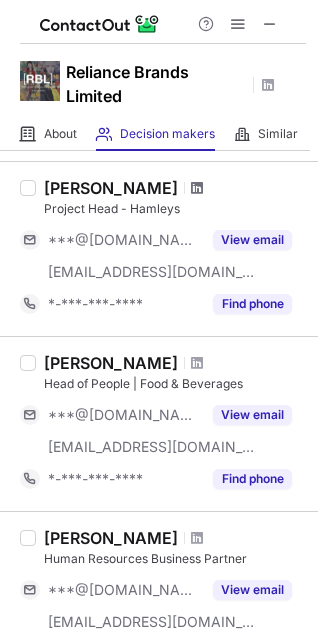 click at bounding box center [197, 188] 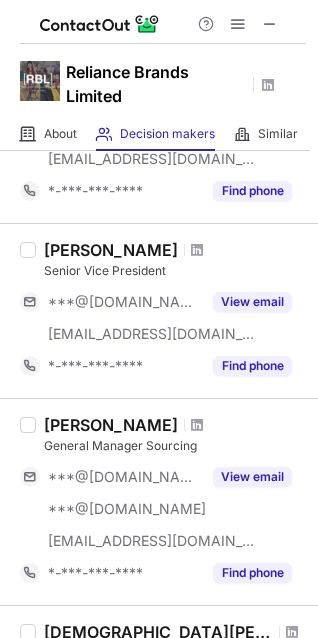 scroll, scrollTop: 913, scrollLeft: 0, axis: vertical 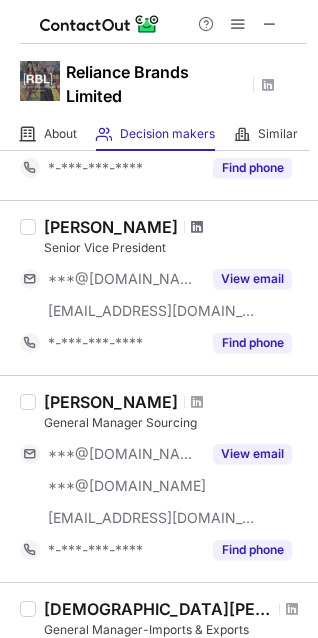 click at bounding box center (197, 227) 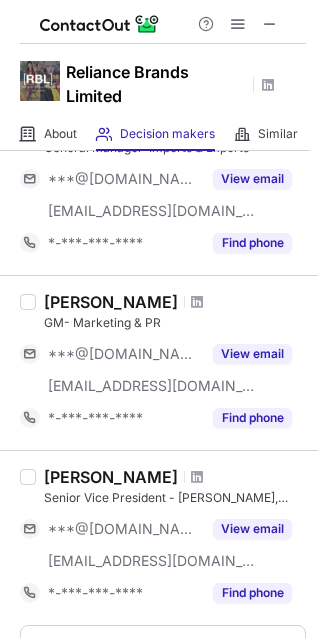 scroll, scrollTop: 1396, scrollLeft: 0, axis: vertical 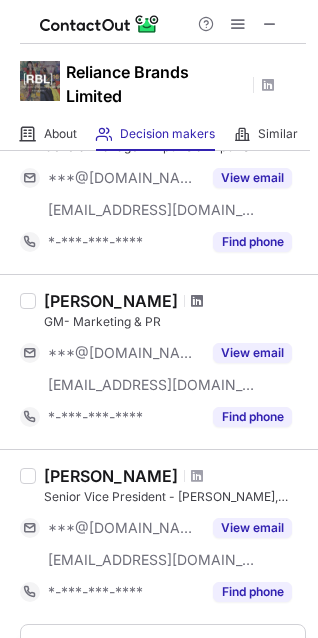 click at bounding box center (197, 301) 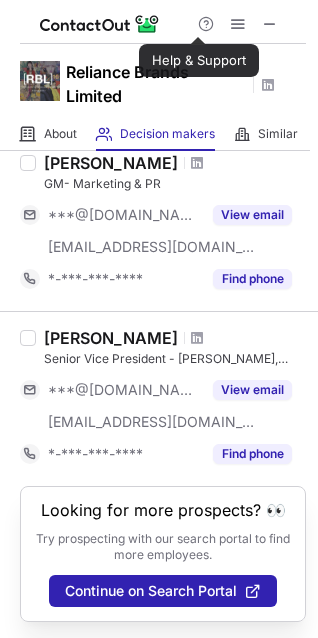 scroll, scrollTop: 1553, scrollLeft: 0, axis: vertical 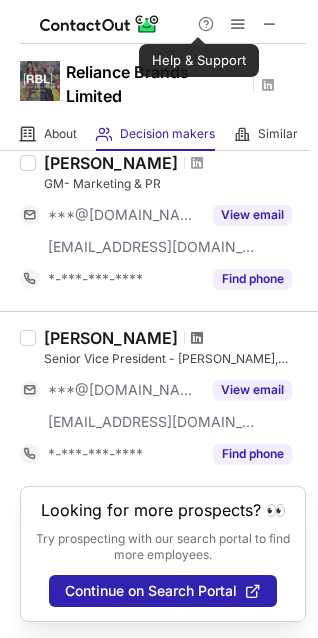 click at bounding box center (197, 338) 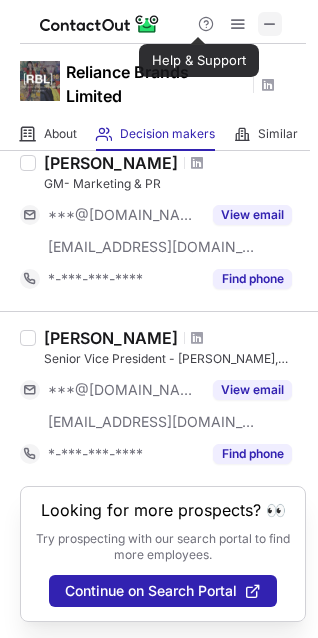 click at bounding box center (270, 24) 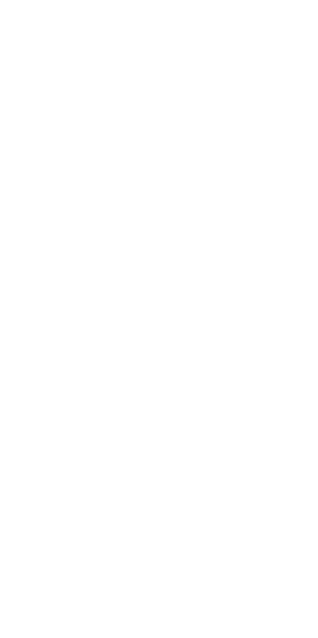 scroll, scrollTop: 0, scrollLeft: 0, axis: both 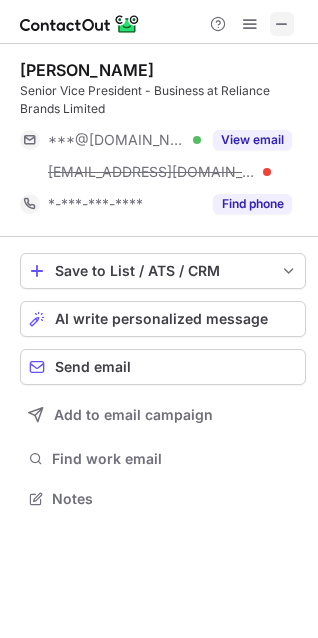 click at bounding box center (282, 24) 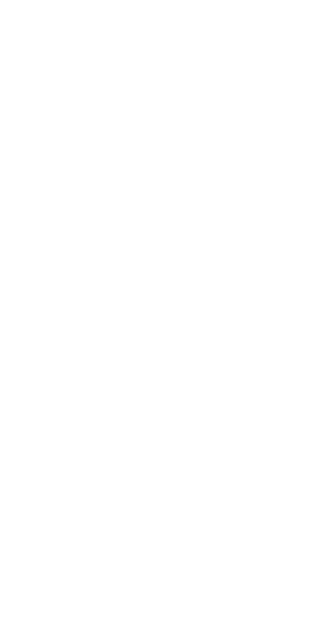 scroll, scrollTop: 0, scrollLeft: 0, axis: both 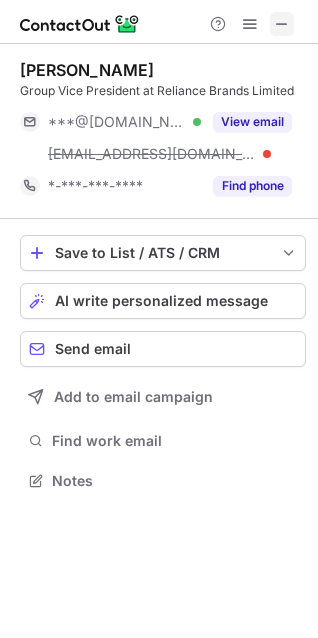 click at bounding box center (282, 24) 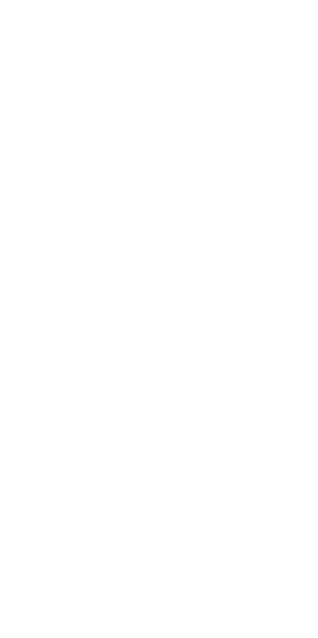 scroll, scrollTop: 0, scrollLeft: 0, axis: both 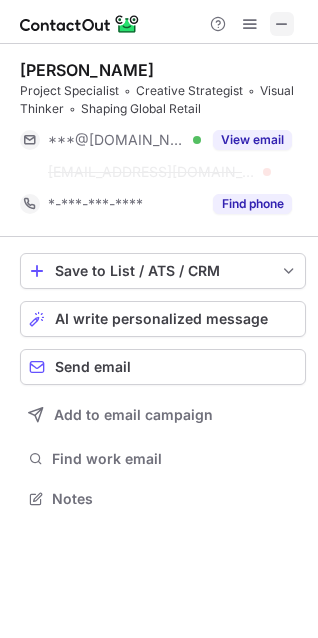 click at bounding box center [282, 24] 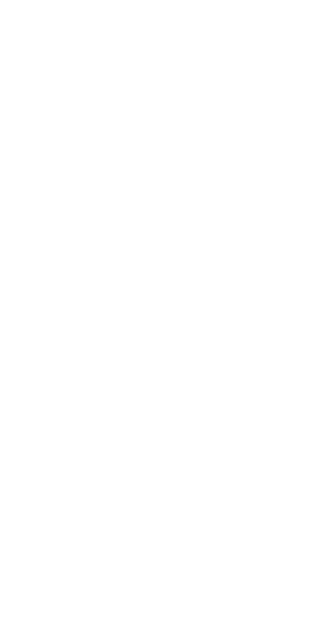 scroll, scrollTop: 0, scrollLeft: 0, axis: both 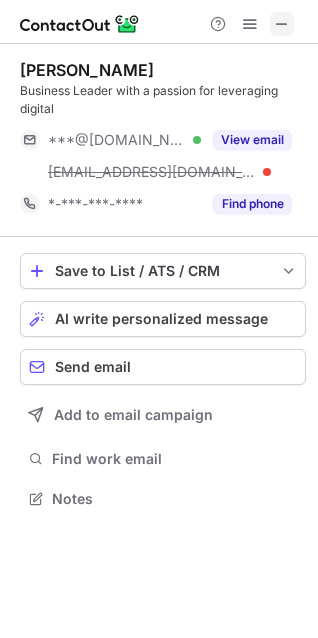 click at bounding box center [282, 24] 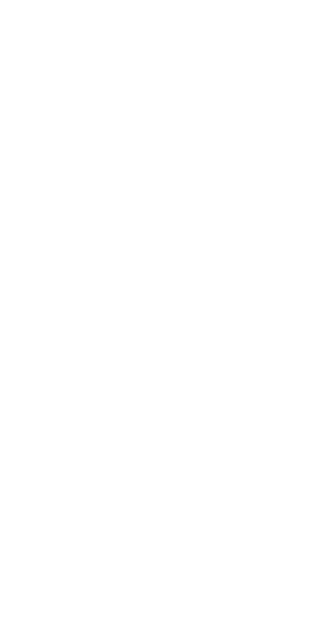 scroll, scrollTop: 0, scrollLeft: 0, axis: both 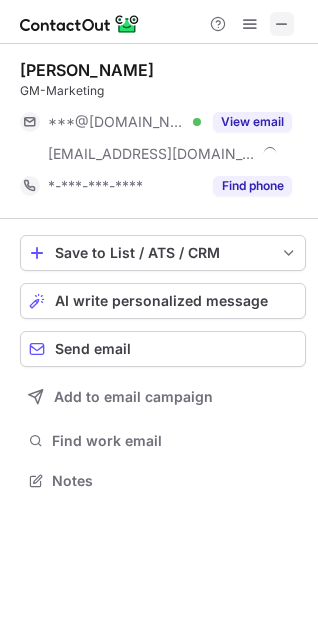 click at bounding box center (282, 24) 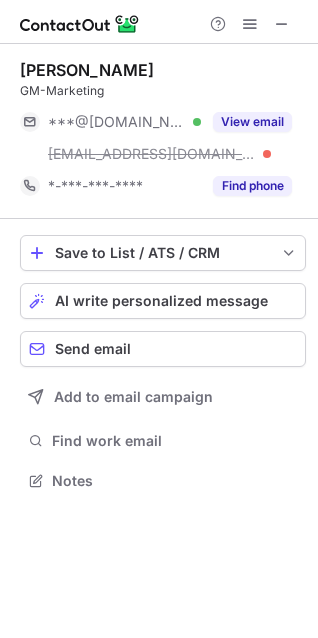 scroll, scrollTop: 441, scrollLeft: 318, axis: both 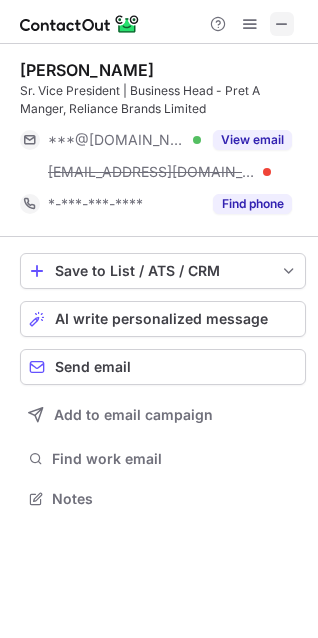 click at bounding box center [282, 24] 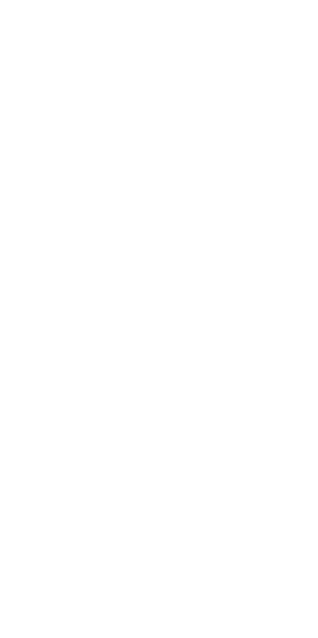 scroll, scrollTop: 0, scrollLeft: 0, axis: both 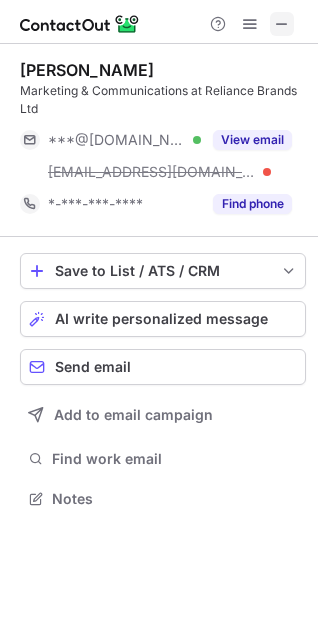 click at bounding box center [282, 24] 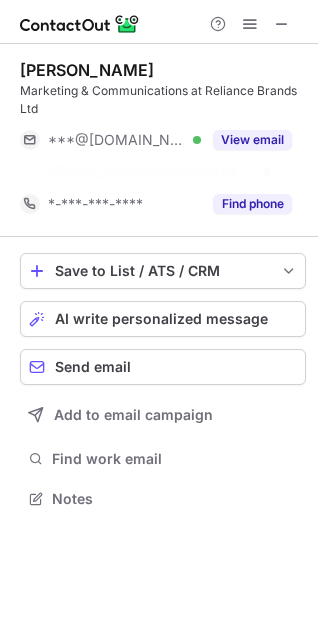 scroll, scrollTop: 453, scrollLeft: 318, axis: both 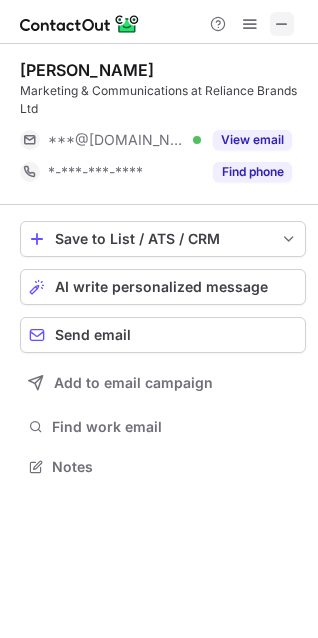 click at bounding box center [282, 24] 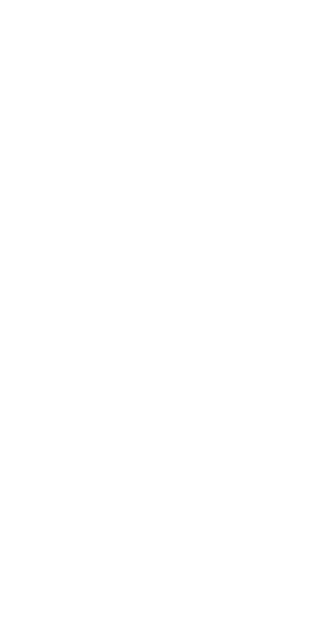 scroll, scrollTop: 0, scrollLeft: 0, axis: both 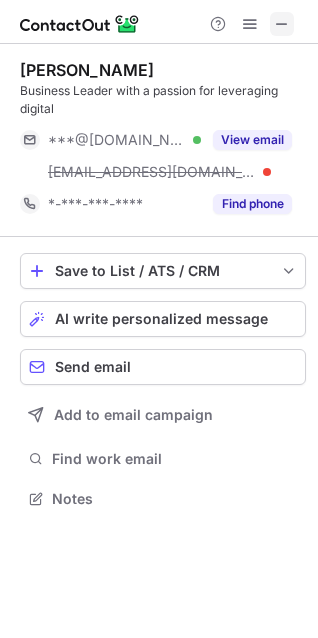 click at bounding box center (282, 24) 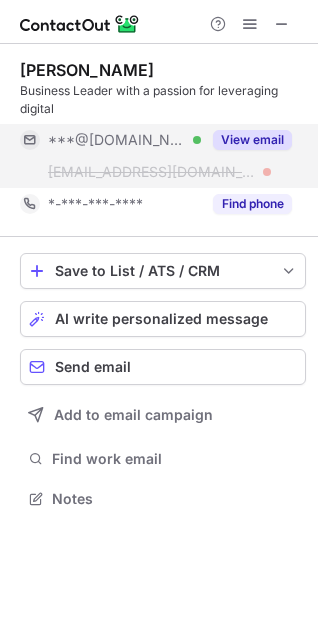 click on "View email" at bounding box center [252, 140] 